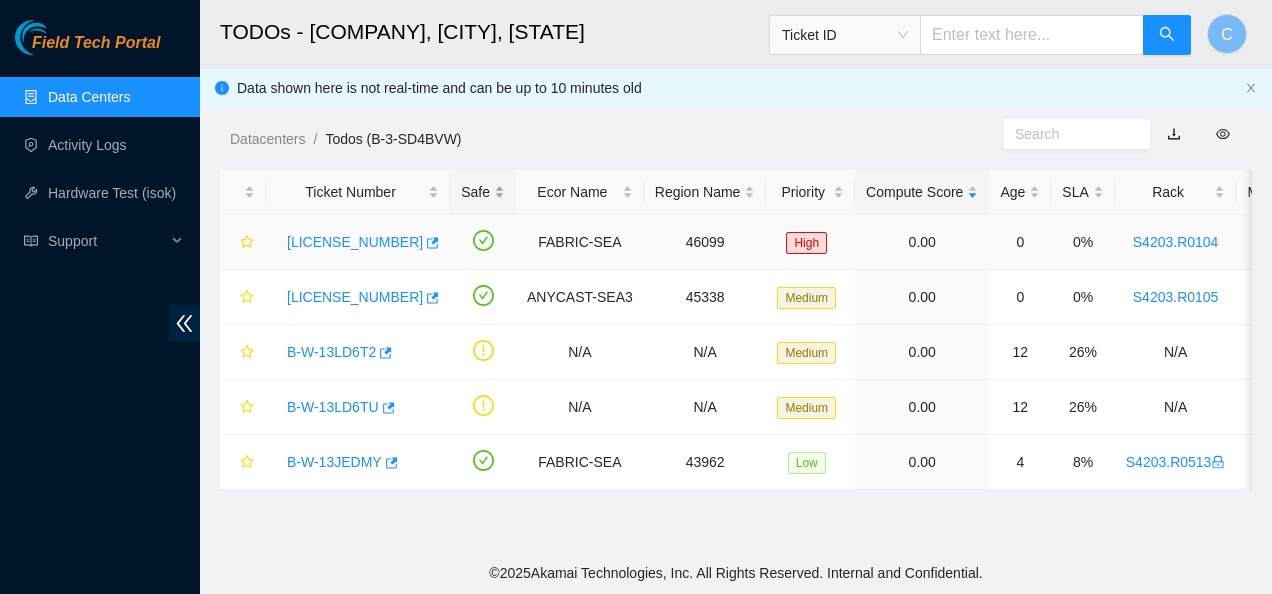 scroll, scrollTop: 0, scrollLeft: 0, axis: both 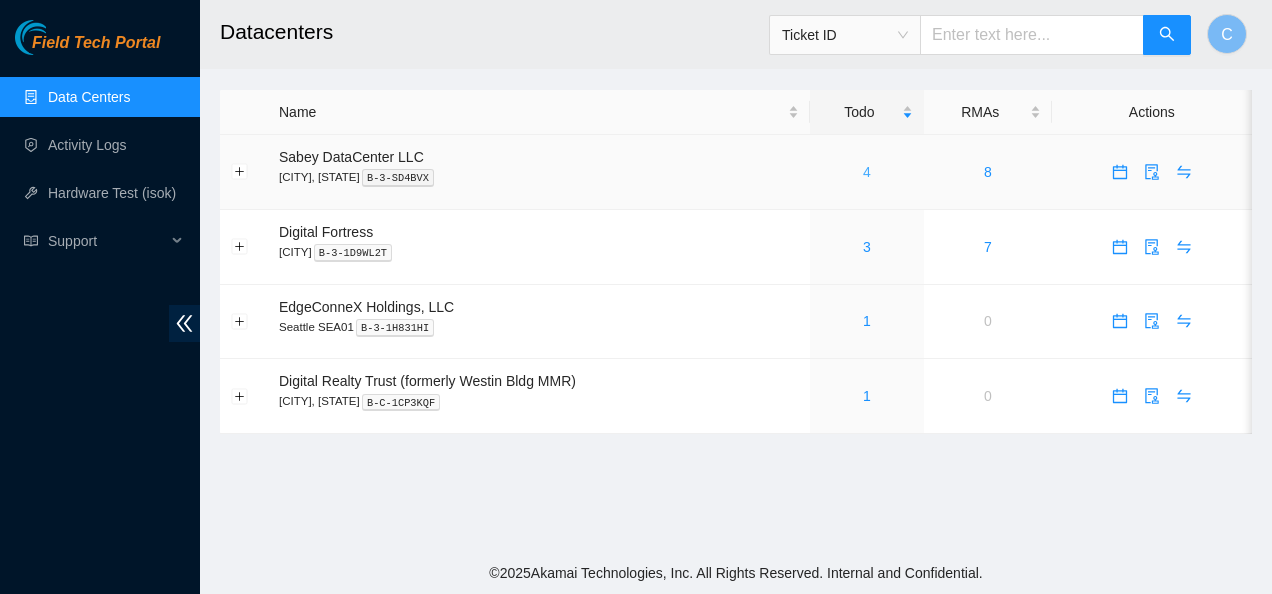 click on "4" at bounding box center (867, 172) 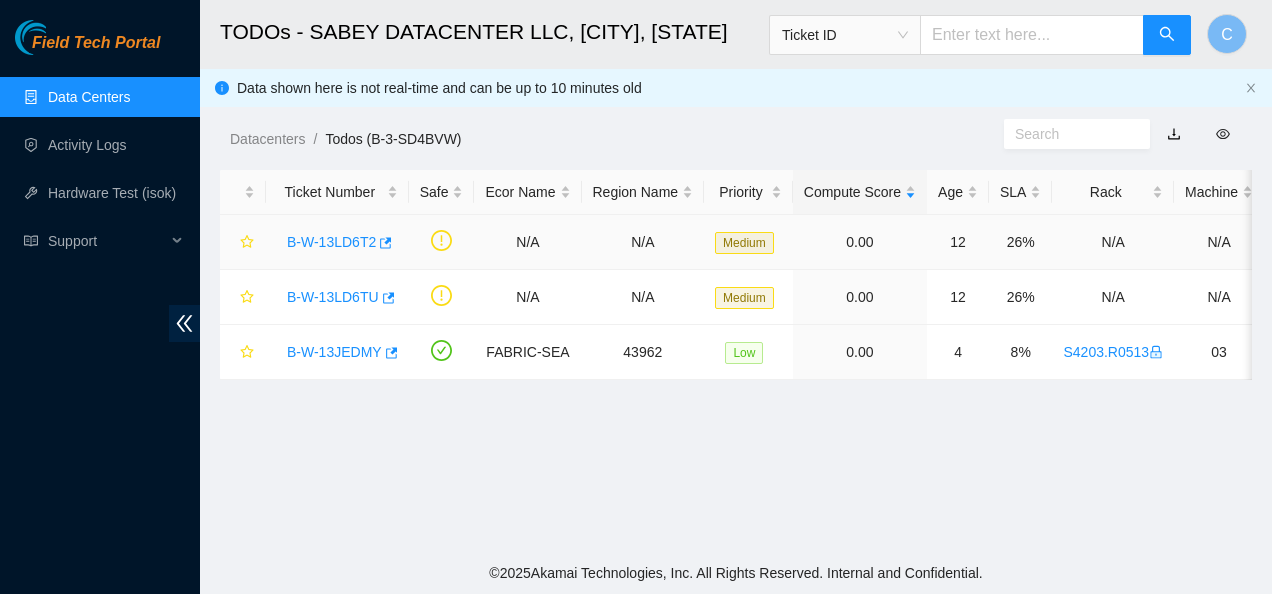 click on "B-W-13LD6T2" at bounding box center [331, 242] 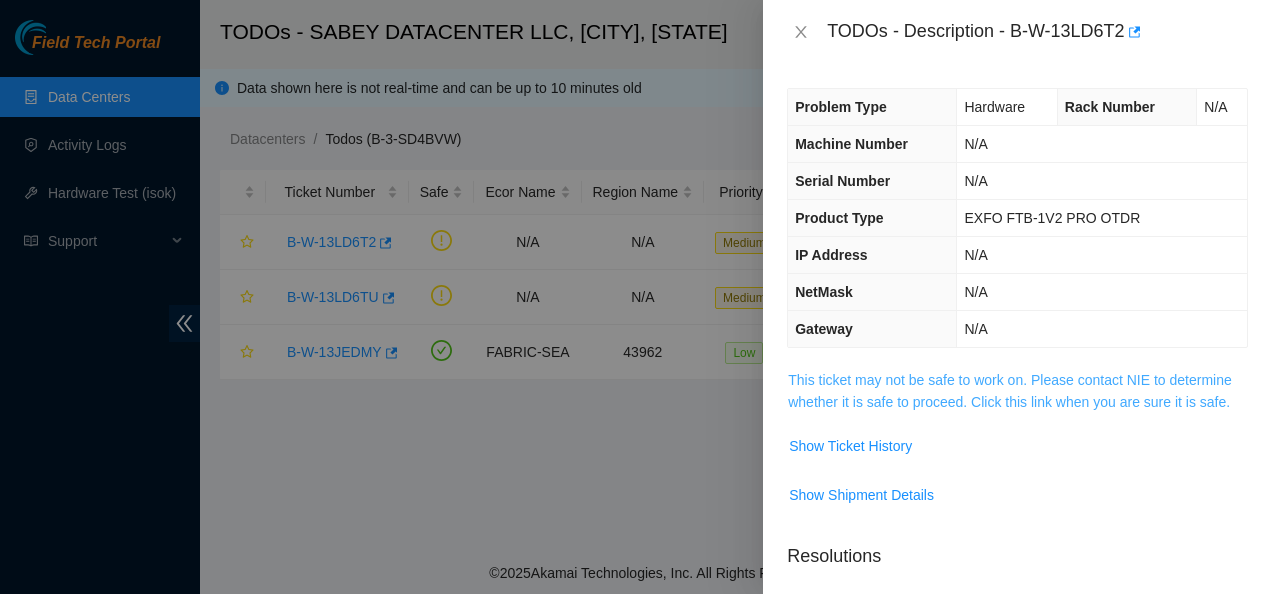 click on "This ticket may not be safe to work on. Please contact NIE to determine whether it is safe to proceed. Click this link when you are sure it is safe." at bounding box center (1010, 391) 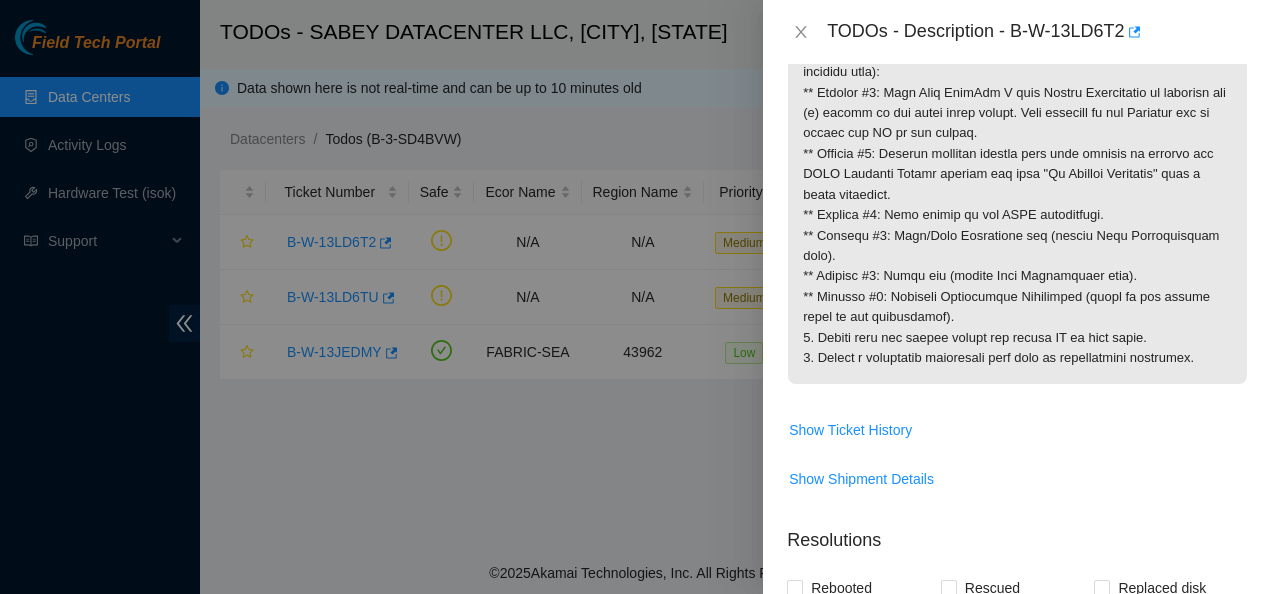 scroll, scrollTop: 0, scrollLeft: 0, axis: both 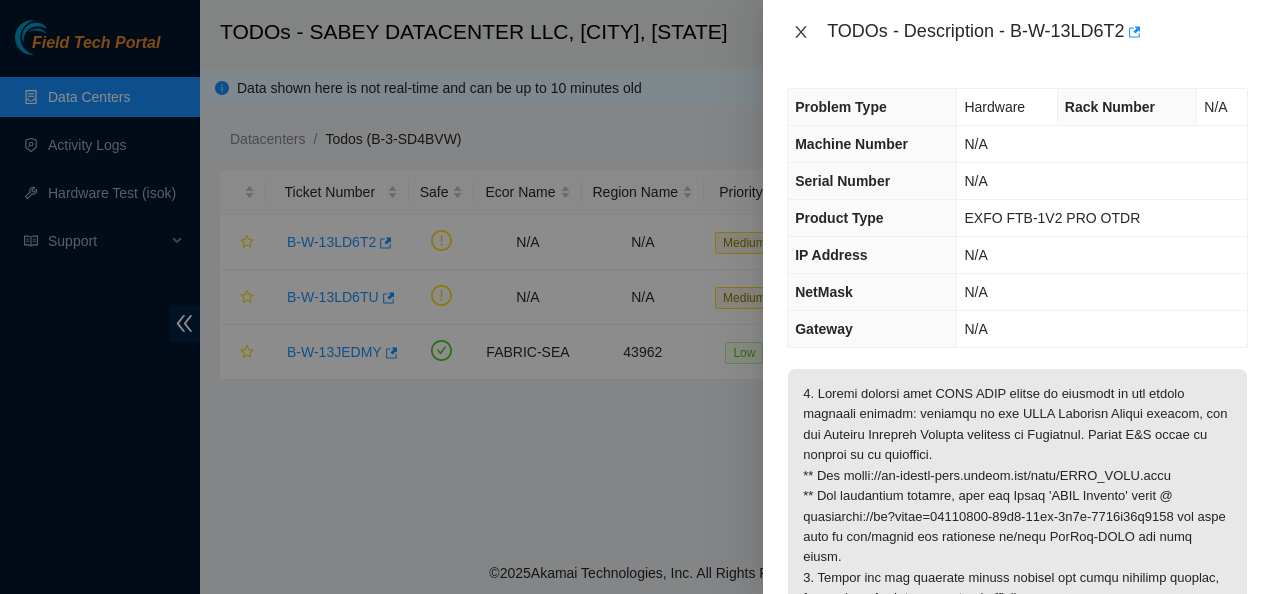 click 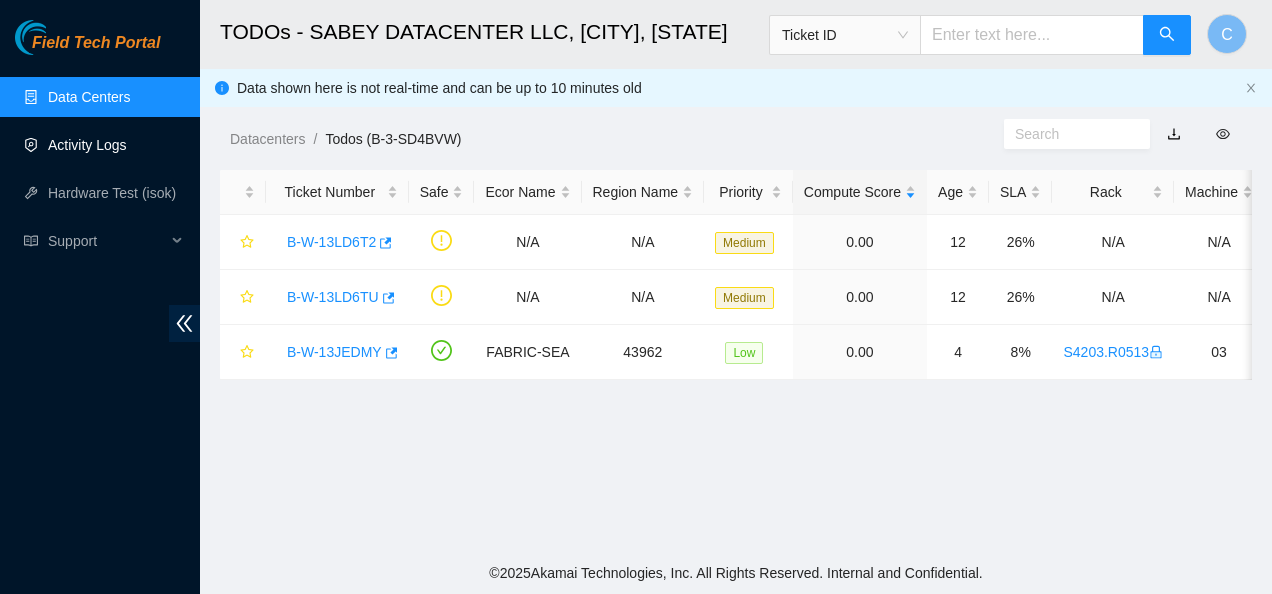 click on "Activity Logs" at bounding box center (87, 145) 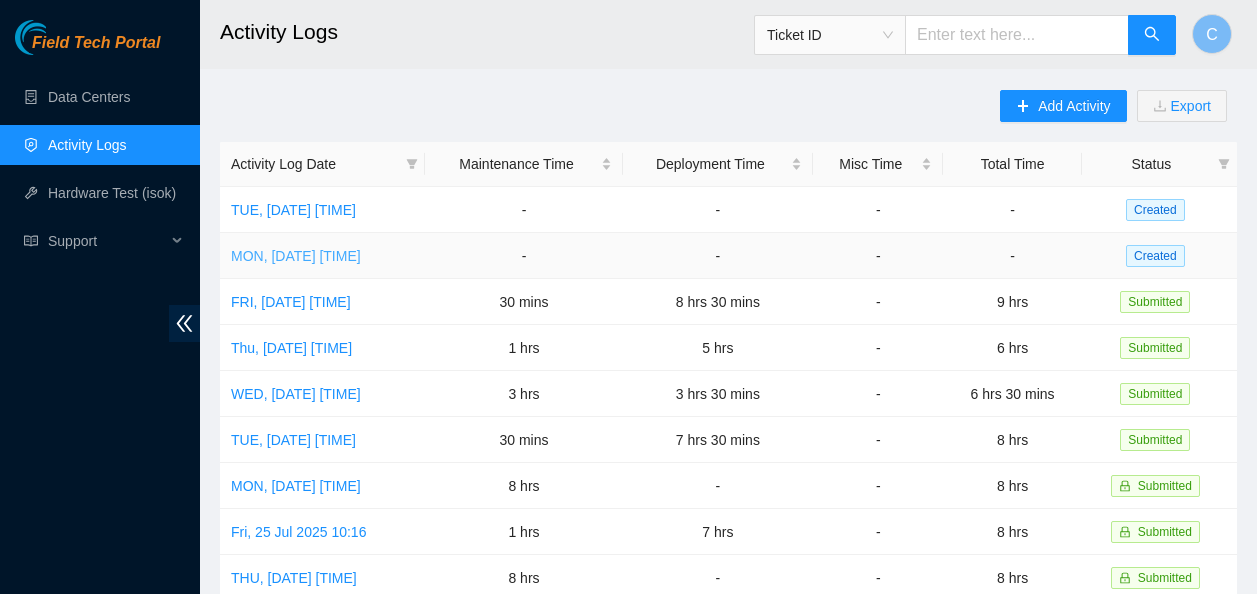 click on "MON, [DATE] [TIME]" at bounding box center [296, 256] 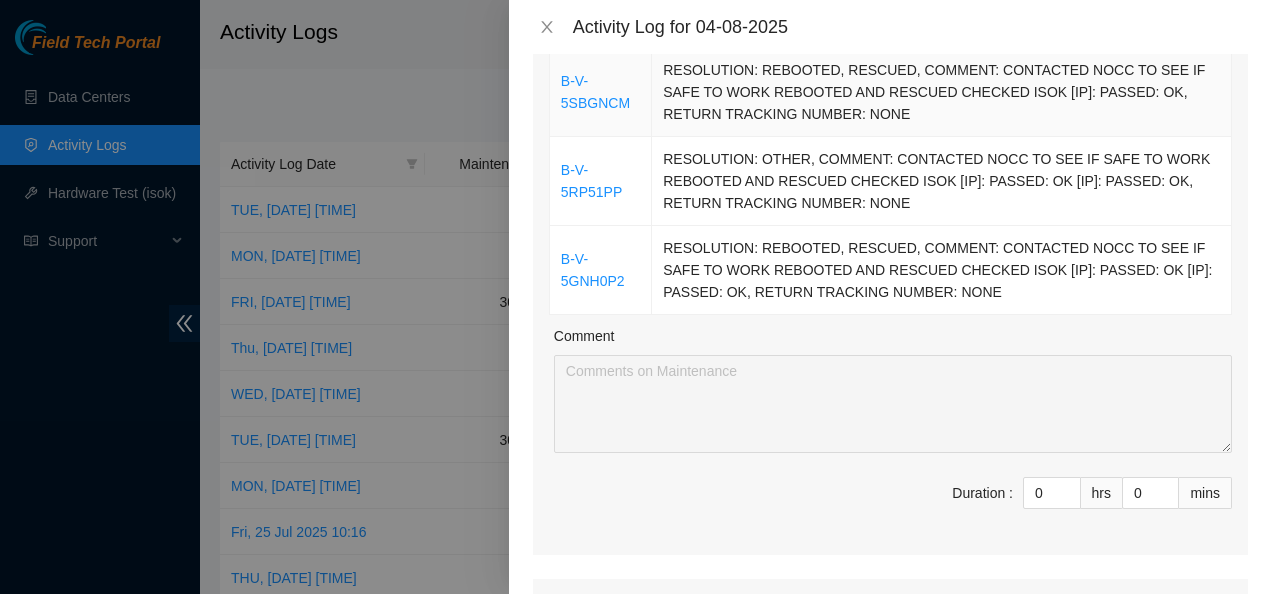 scroll, scrollTop: 383, scrollLeft: 0, axis: vertical 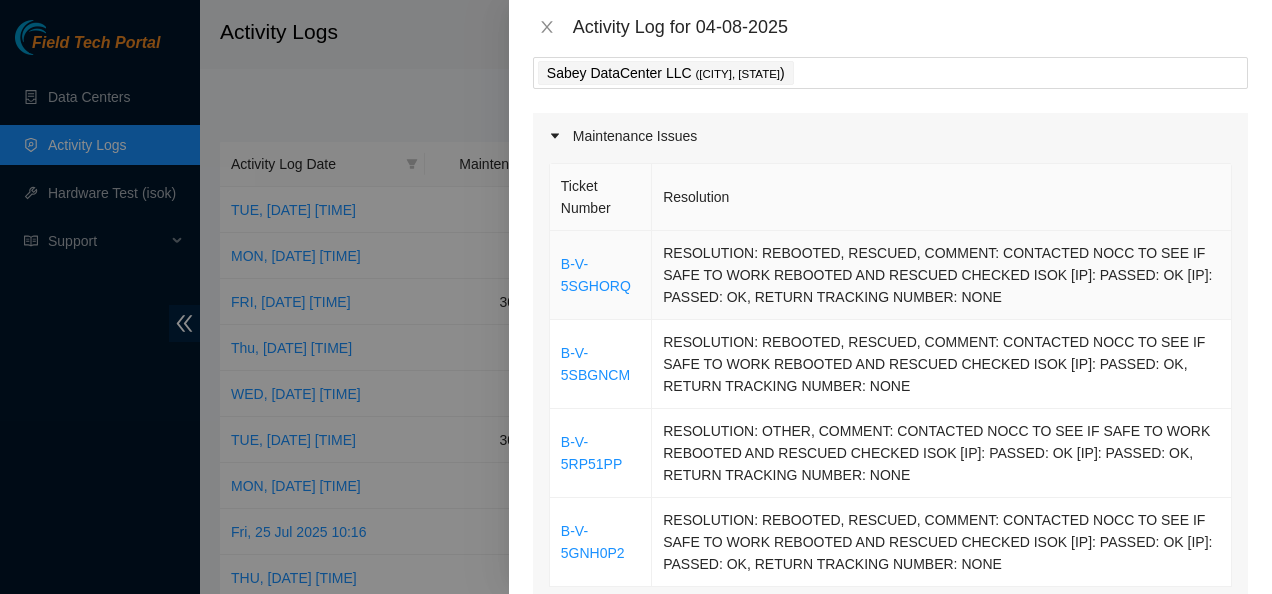 drag, startPoint x: 873, startPoint y: 292, endPoint x: 550, endPoint y: 267, distance: 323.96603 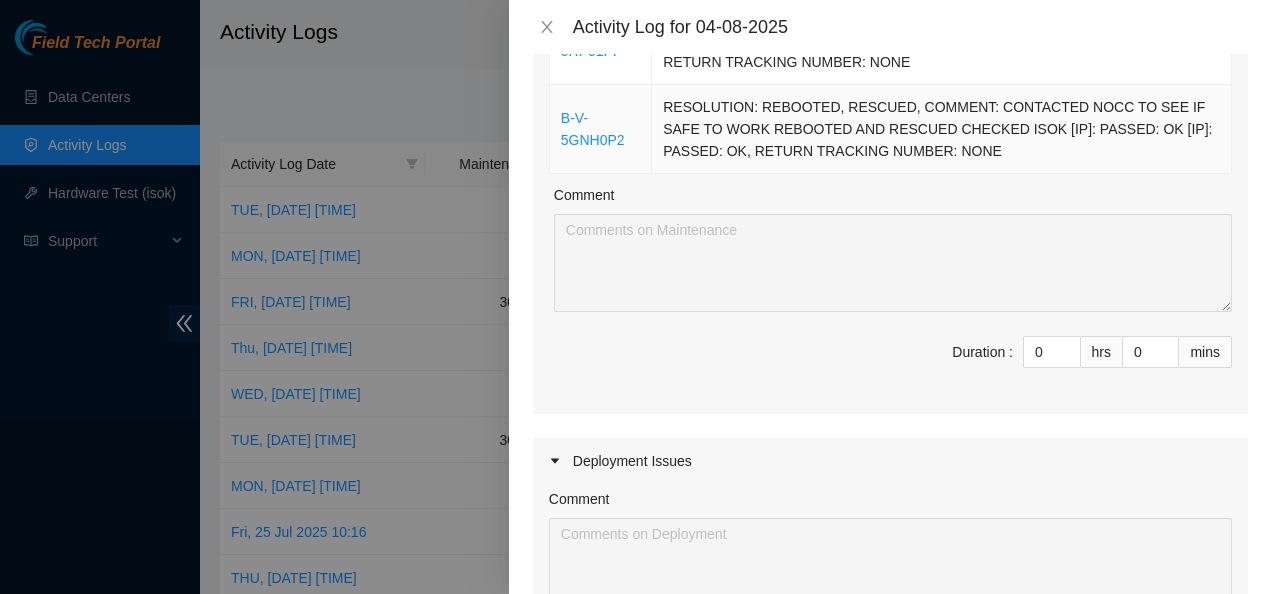 scroll, scrollTop: 525, scrollLeft: 0, axis: vertical 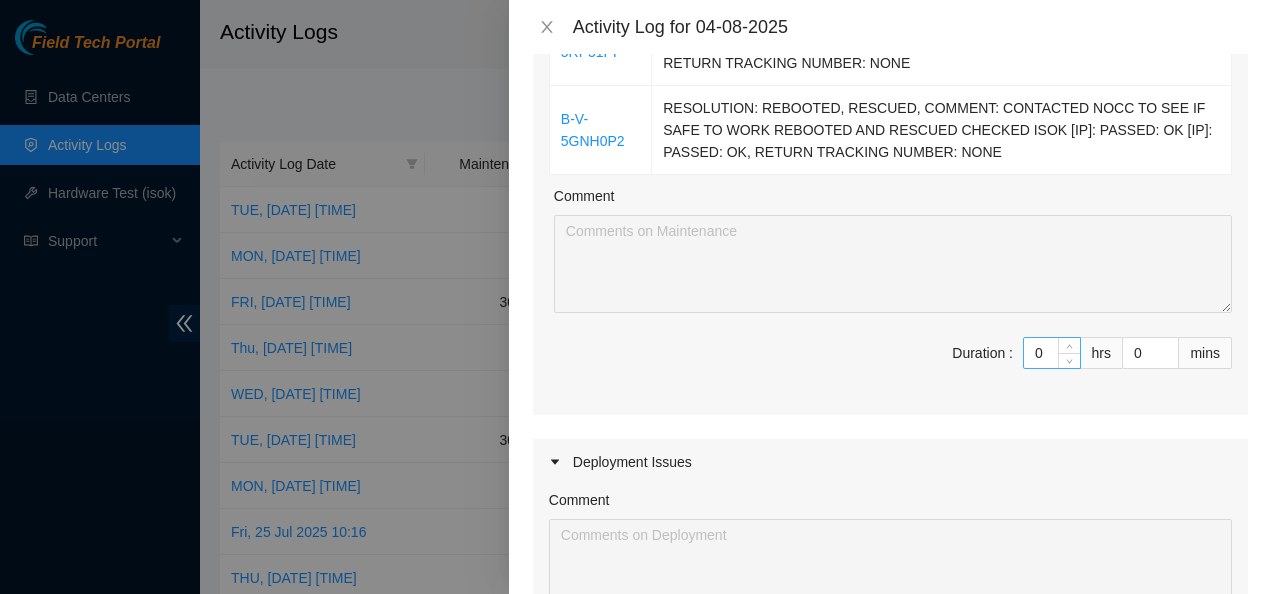 click on "0" at bounding box center [1052, 353] 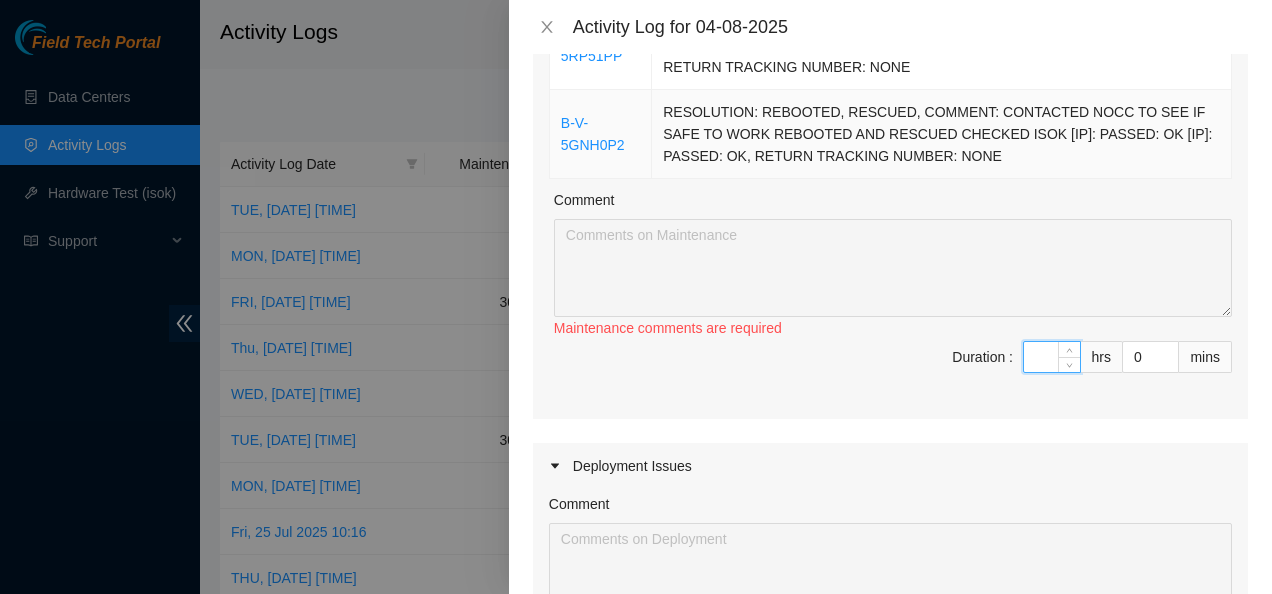 scroll, scrollTop: 524, scrollLeft: 0, axis: vertical 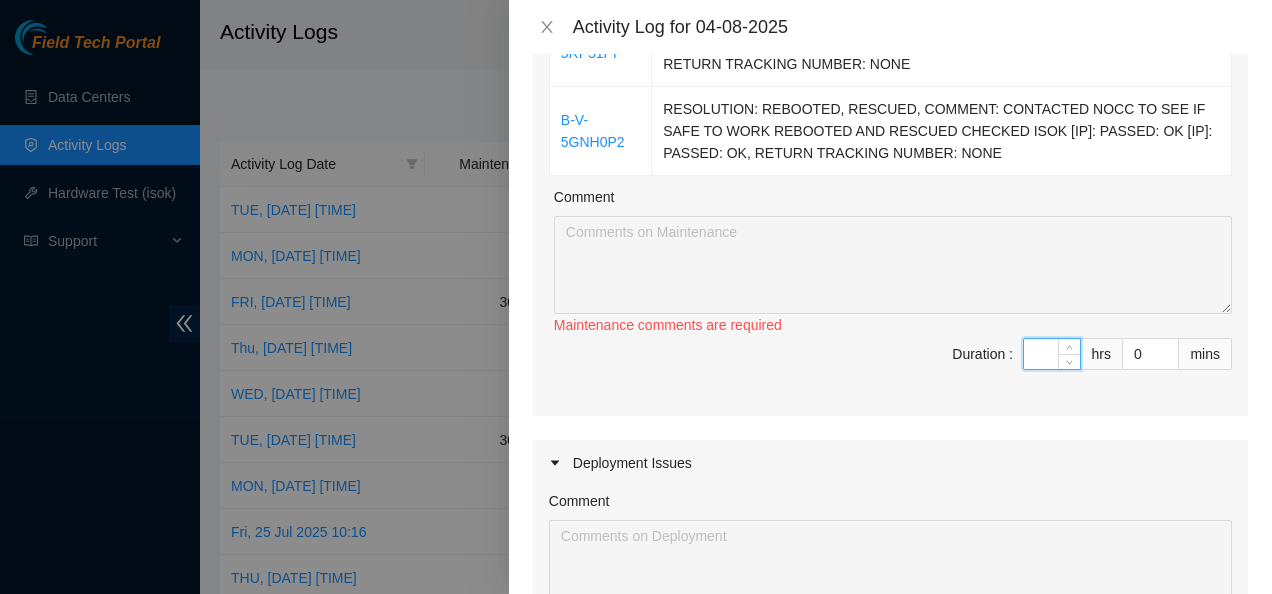 type on "2" 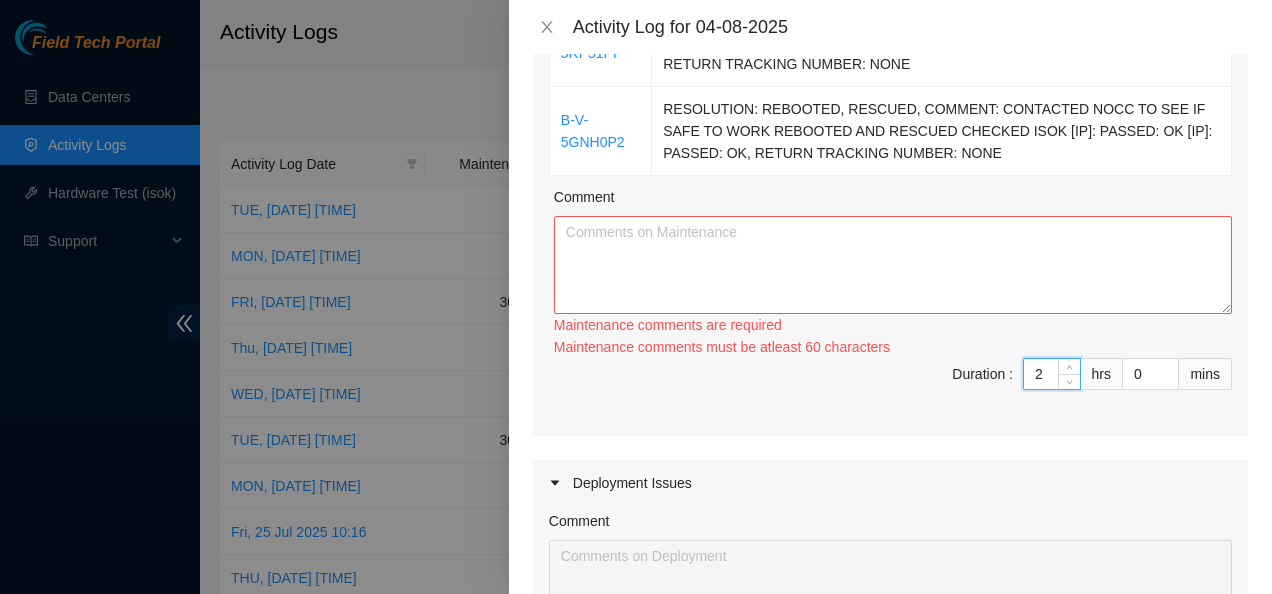 type on "2" 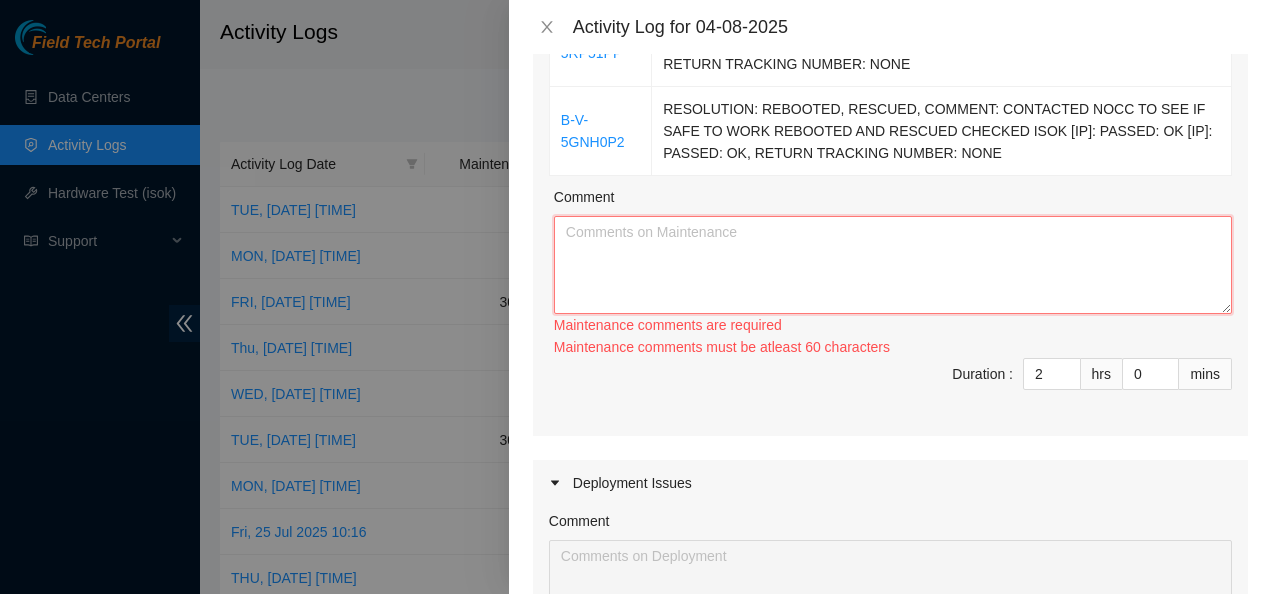 click on "Comment" at bounding box center (893, 265) 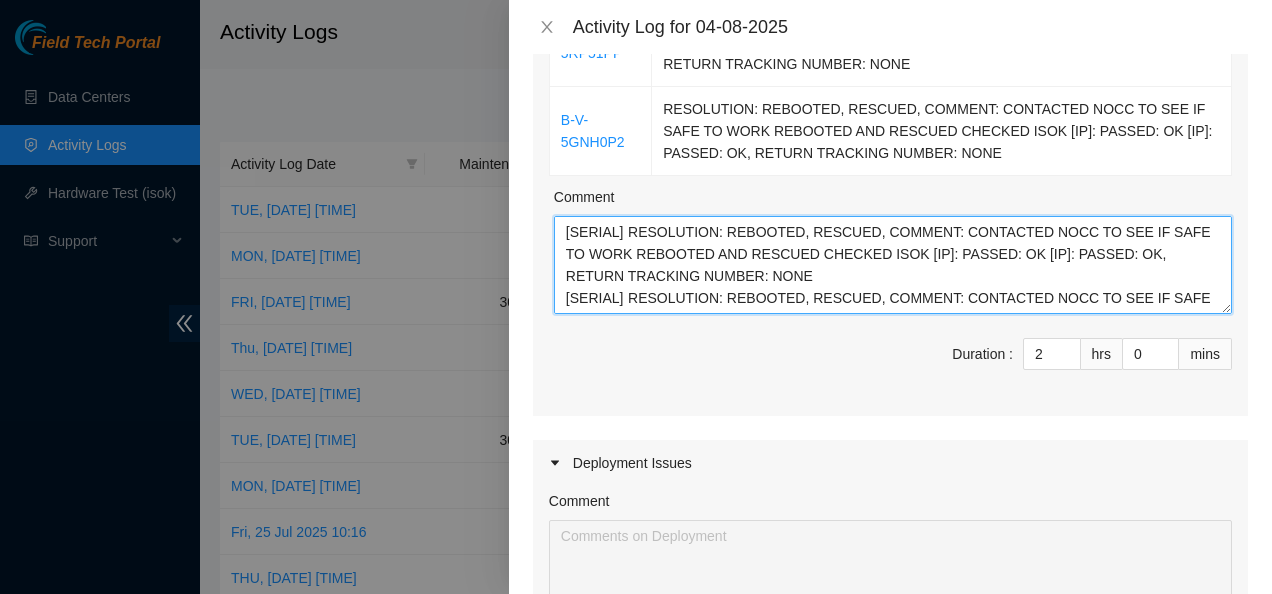 scroll, scrollTop: 154, scrollLeft: 0, axis: vertical 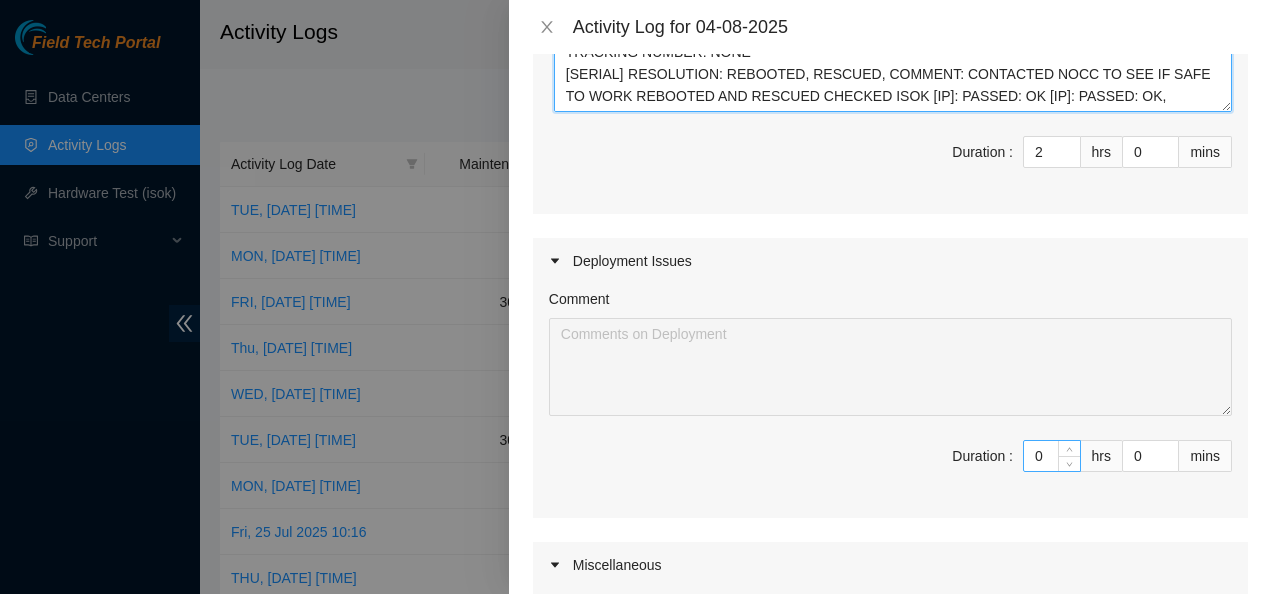 type on "[SERIAL]	RESOLUTION: REBOOTED, RESCUED, COMMENT: CONTACTED NOCC TO SEE IF SAFE TO WORK REBOOTED AND RESCUED CHECKED ISOK [IP]: PASSED: OK [IP]: PASSED: OK, RETURN TRACKING NUMBER: NONE
[SERIAL]	RESOLUTION: REBOOTED, RESCUED, COMMENT: CONTACTED NOCC TO SEE IF SAFE TO WORK REBOOTED AND RESCUED CHECKED ISOK [IP]: PASSED: OK, RETURN TRACKING NUMBER: NONE
[SERIAL]	RESOLUTION: OTHER, COMMENT: CONTACTED NOCC TO SEE IF SAFE TO WORK REBOOTED AND RESCUED CHECKED ISOK [IP]: PASSED: OK [IP]: PASSED: OK, RETURN TRACKING NUMBER: NONE
[SERIAL]	RESOLUTION: REBOOTED, RESCUED, COMMENT: CONTACTED NOCC TO SEE IF SAFE TO WORK REBOOTED AND RESCUED CHECKED ISOK [IP]: PASSED: OK [IP]: PASSED: OK, RETURN TRACKING NUMBER: NONE" 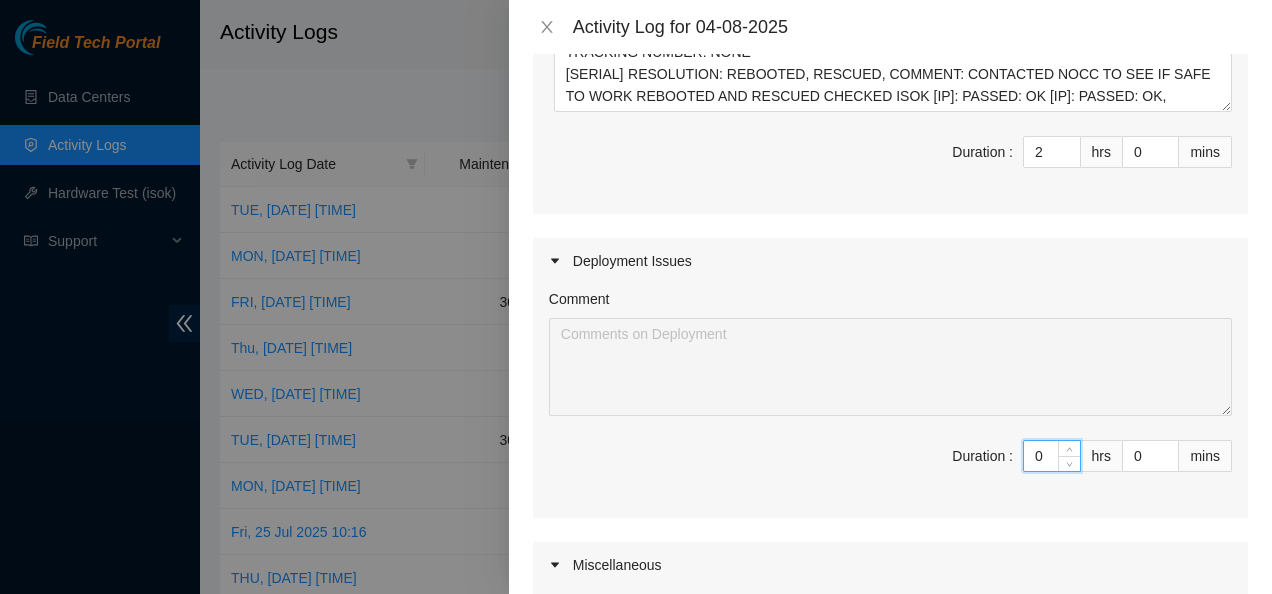 click on "0" at bounding box center (1052, 456) 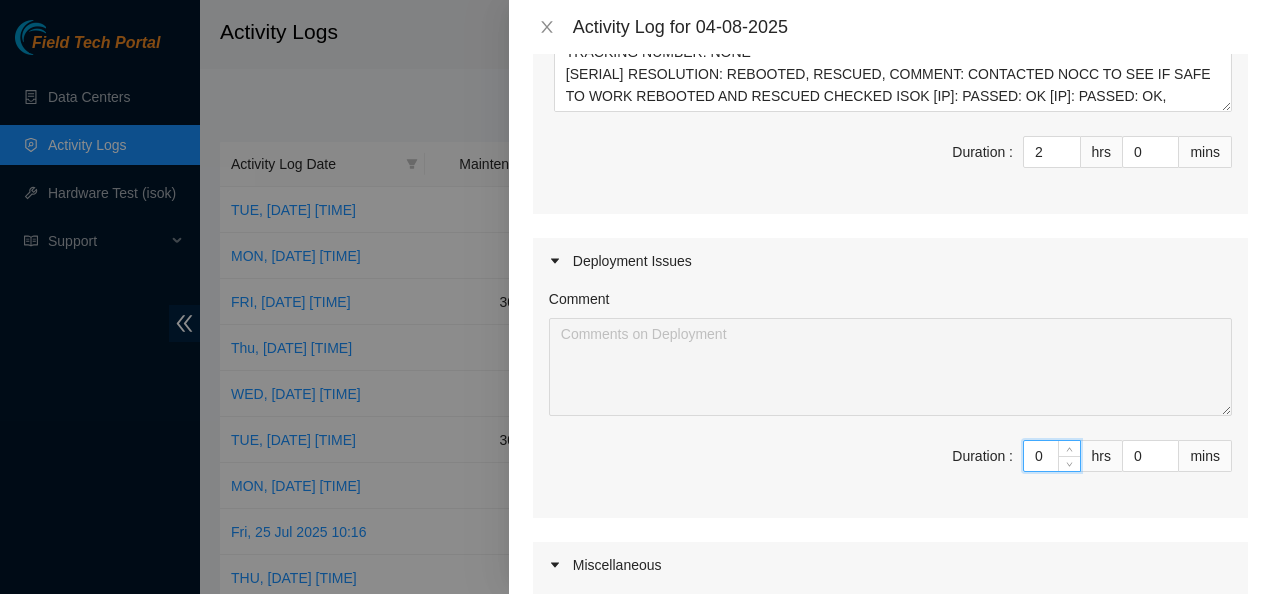type on "05" 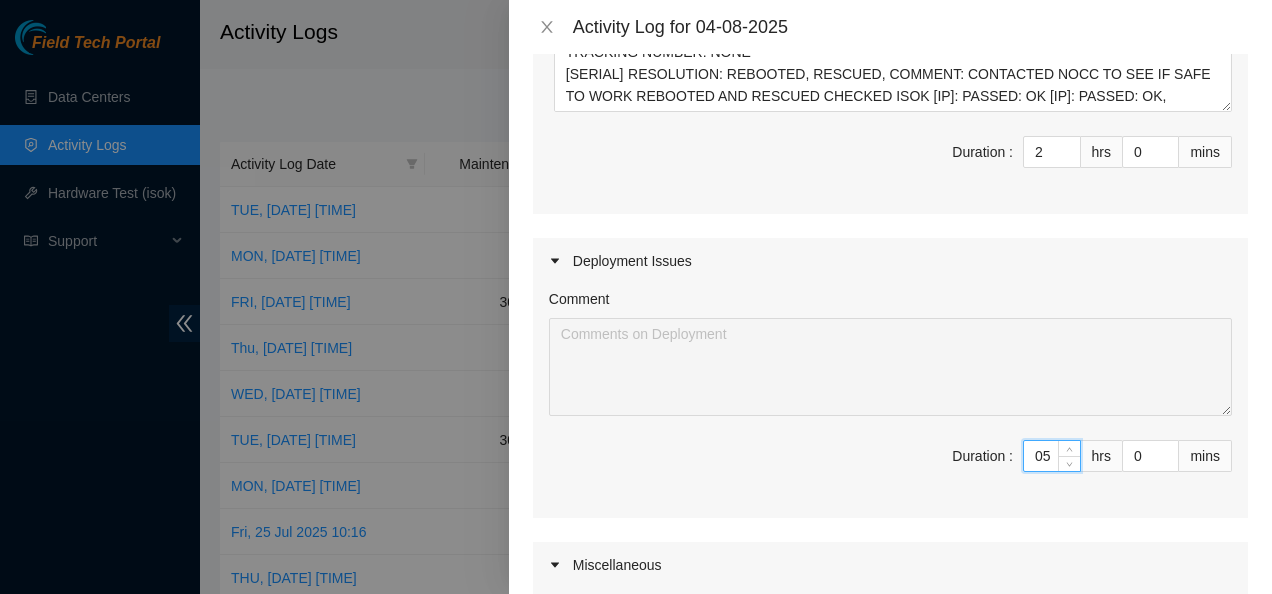 type on "7" 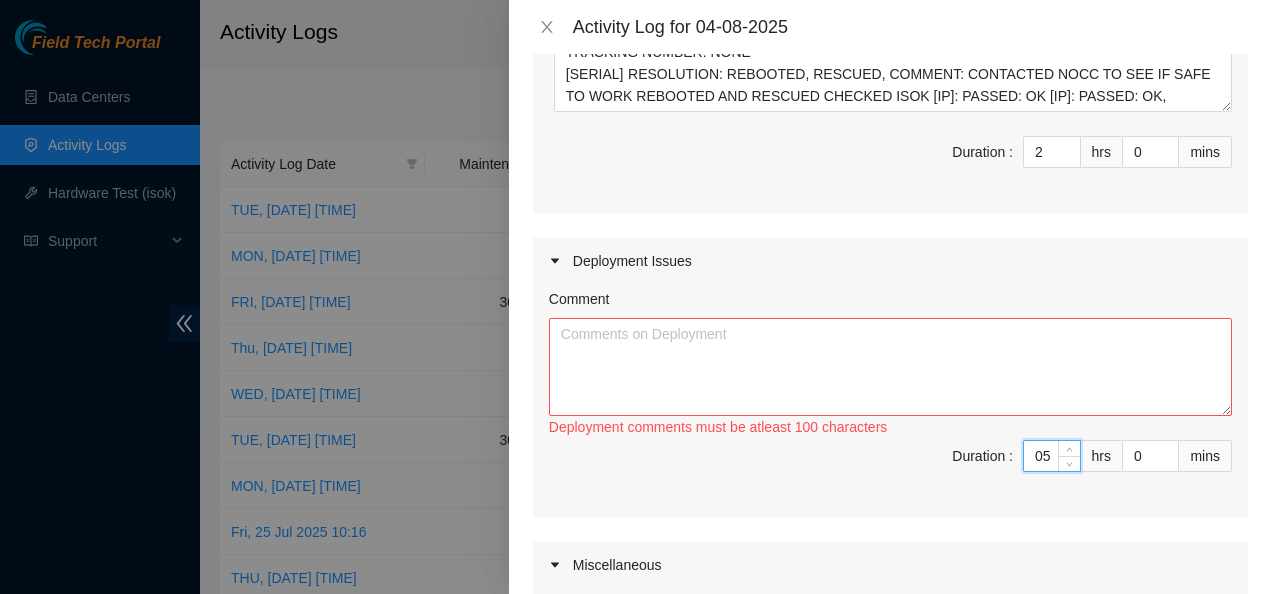 type on "0" 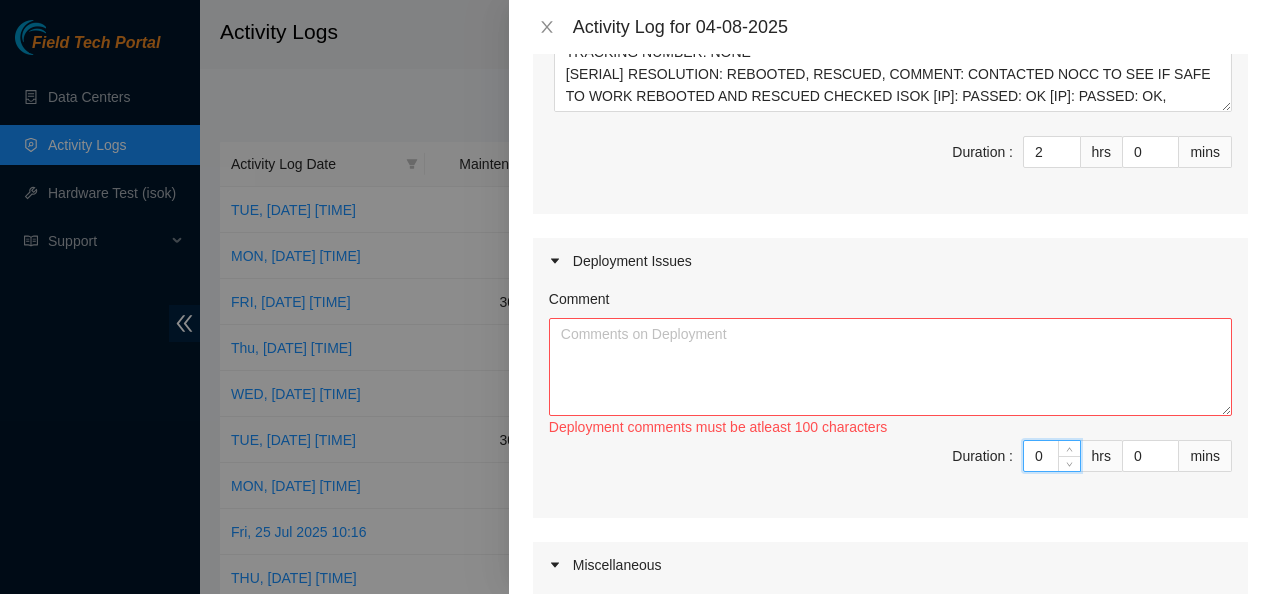 type on "2" 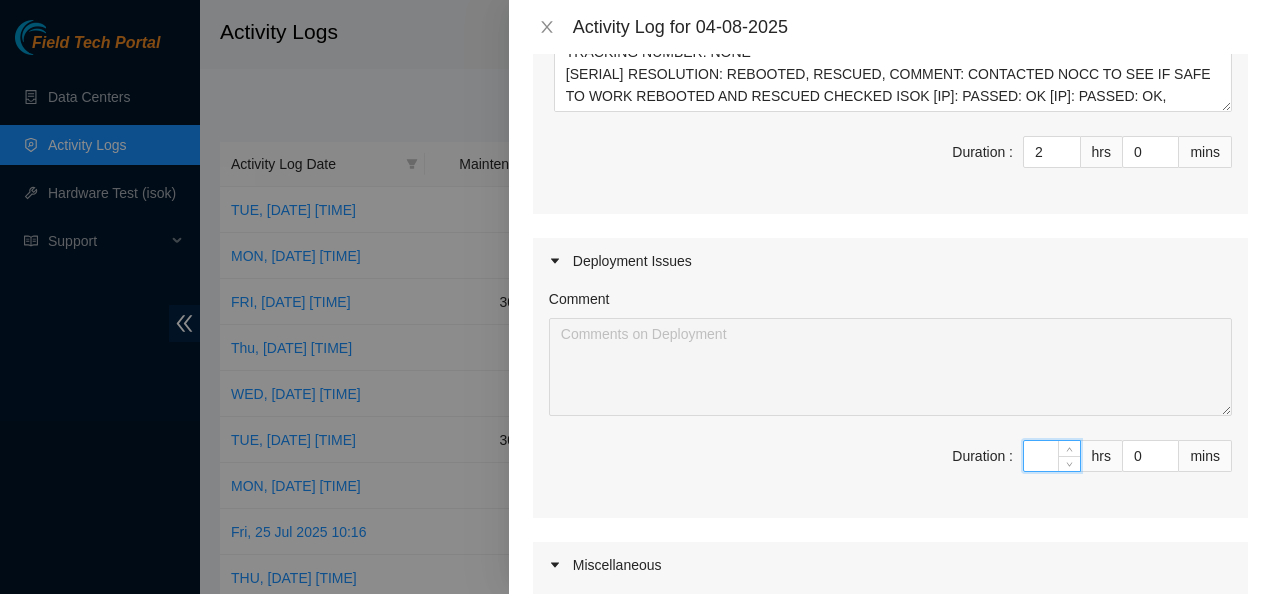 type on "5" 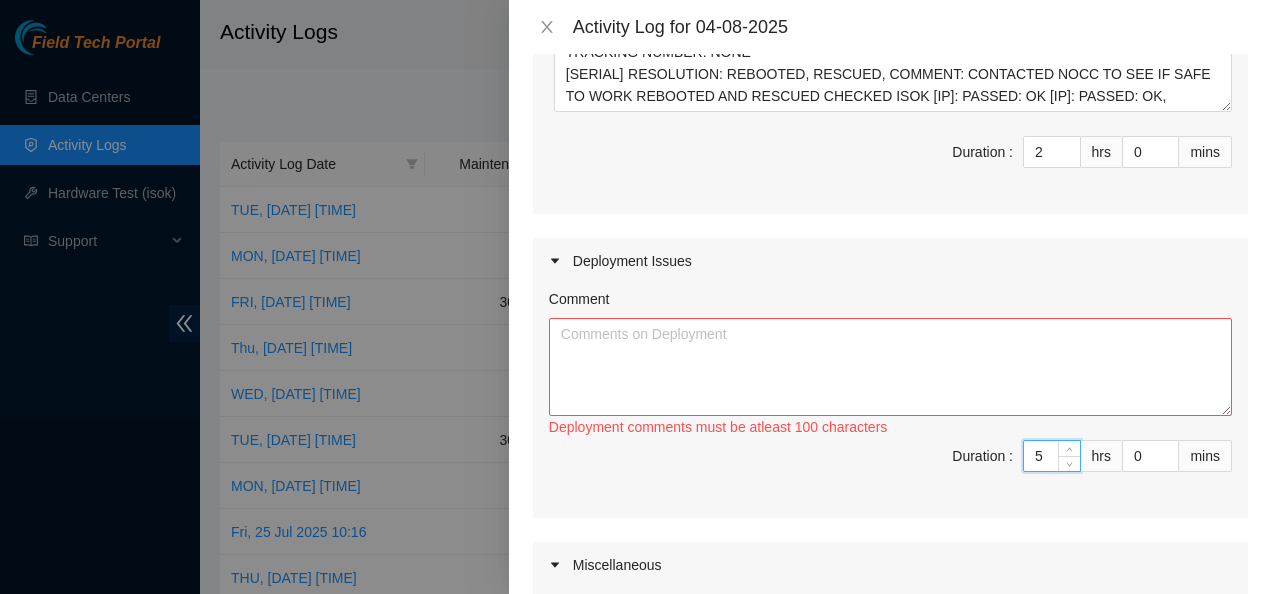 type on "5" 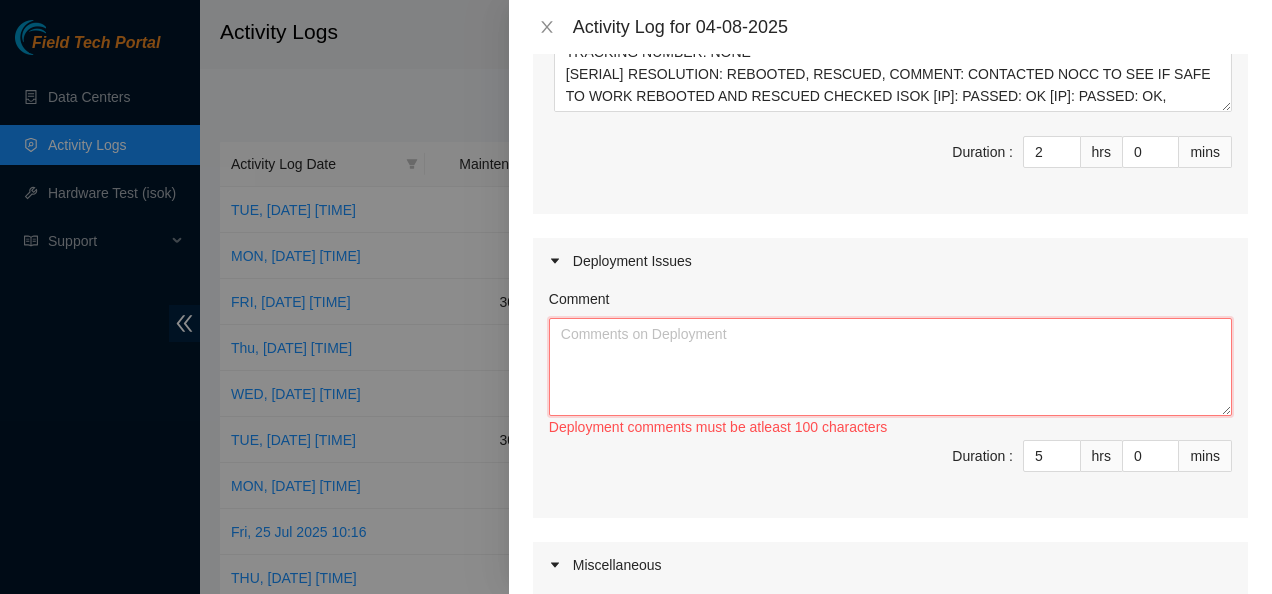 click on "Comment" at bounding box center (890, 367) 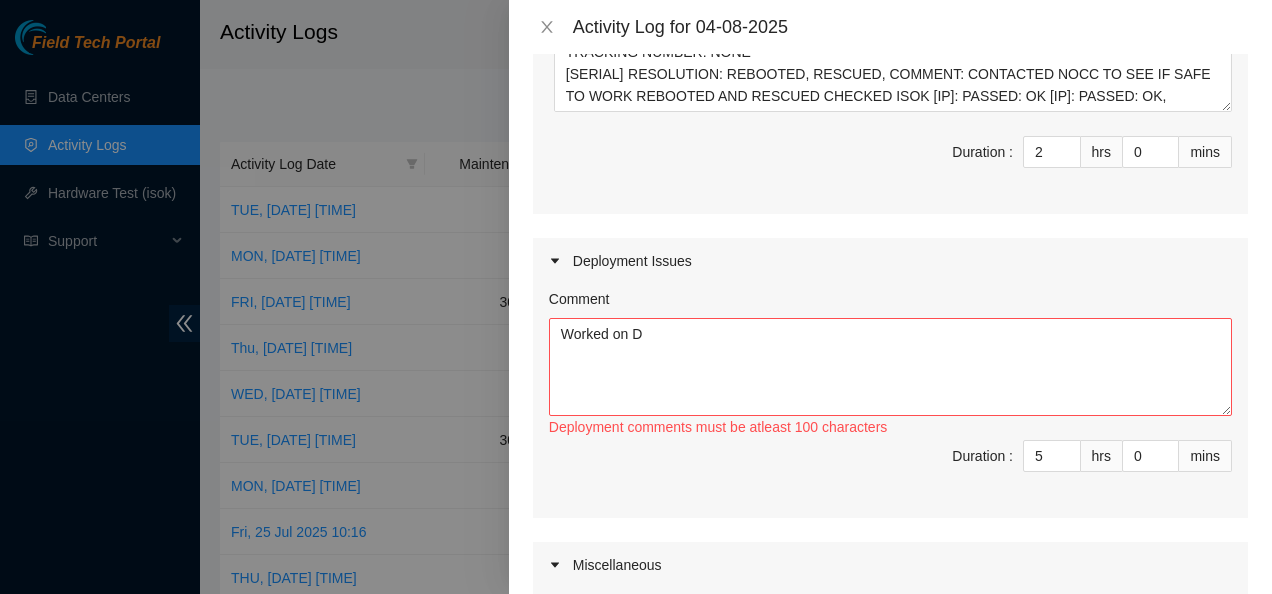 scroll, scrollTop: 727, scrollLeft: 0, axis: vertical 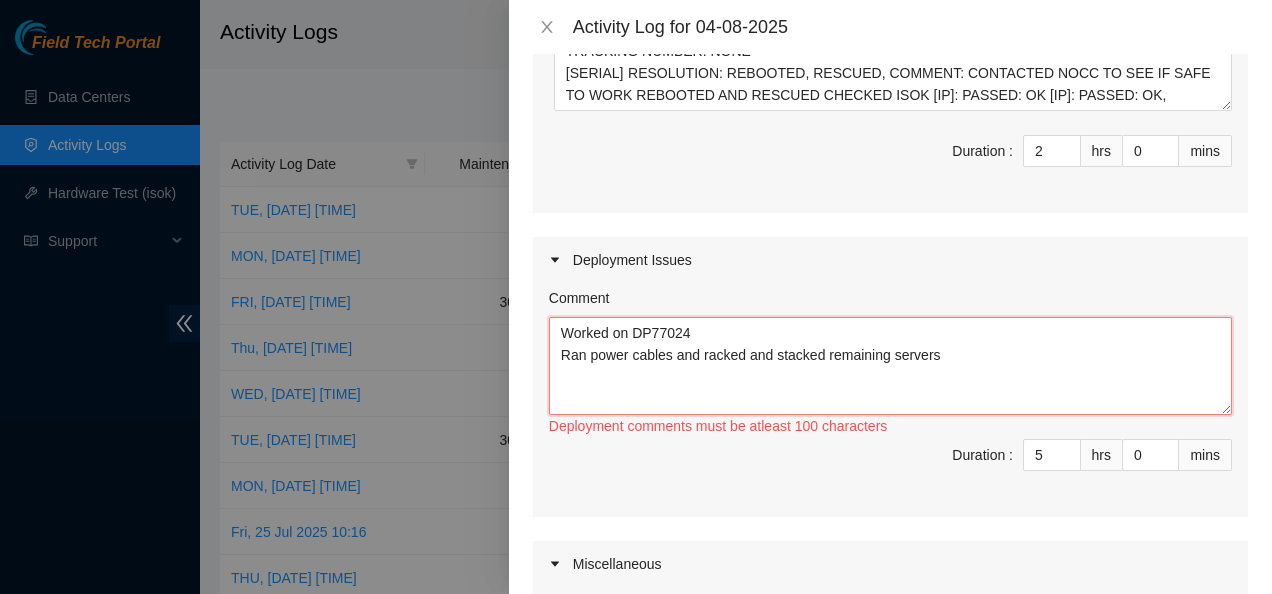paste on "h12169-sea1	28	28
h12170-sea1	27	27
h12171-sea1	26	26
h12172-sea1	25	25
h12173-sea1	24	24
h12174-sea1	23	23
h12175-sea1	22	22
h12176-sea1	21	21
h12177-sea1	20	20
h12178-sea1	19	19
h12179-sea1	12	12
h12180-sea1	11	11
h12181-sea1	10	10
h12182-sea1	9	9
h12183-sea1	8	8
h12184-sea1	7	7
h12185-sea1	6	6
h12186-sea1	5	5
h12187-sea1	4	4
h12188-sea1	3	3
h12189-sea1	2	2
ing12489-sea1	1	1" 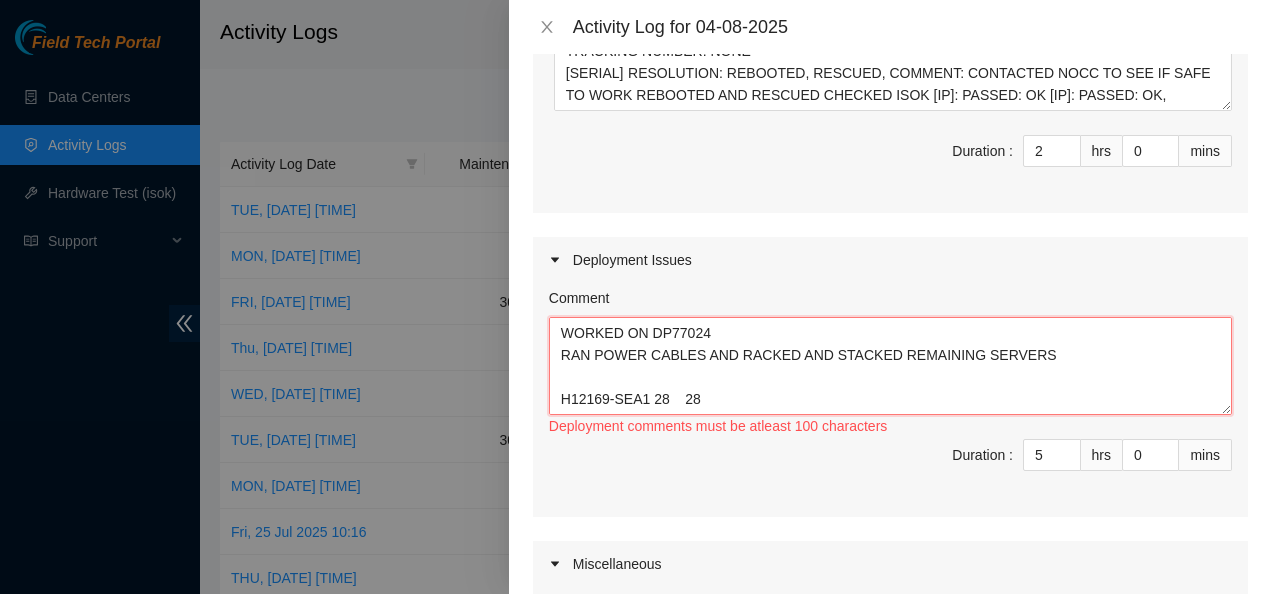 scroll, scrollTop: 456, scrollLeft: 0, axis: vertical 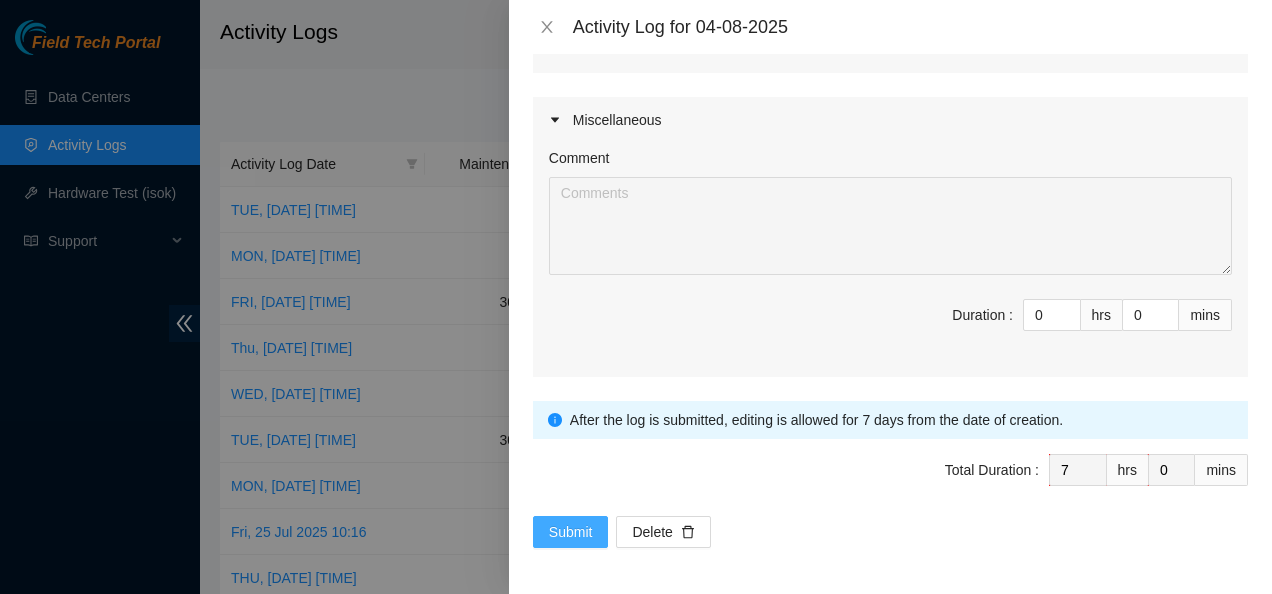 type on "WORKED ON DP77024
RAN POWER CABLES AND RACKED AND STACKED REMAINING SERVERS
H12169-SEA1	28	28
H12170-SEA1	27	27
H12171-SEA1	26	26
H12172-SEA1	25	25
H12173-SEA1	24	24
H12174-SEA1	23	23
H12175-SEA1	22	22
H12176-SEA1	21	21
H12177-SEA1	20	20
H12178-SEA1	19	19
H12179-SEA1	12	12
H12180-SEA1	11	11
H12181-SEA1	10	10
H12182-SEA1	9	9
H12183-SEA1	8	8
H12184-SEA1	7	7
H12185-SEA1	6	6
H12186-SEA1	5	5
H12187-SEA1	4	4
H12188-SEA1	3	3
H12189-SEA1	2	2
ING12489-SEA1	1	1" 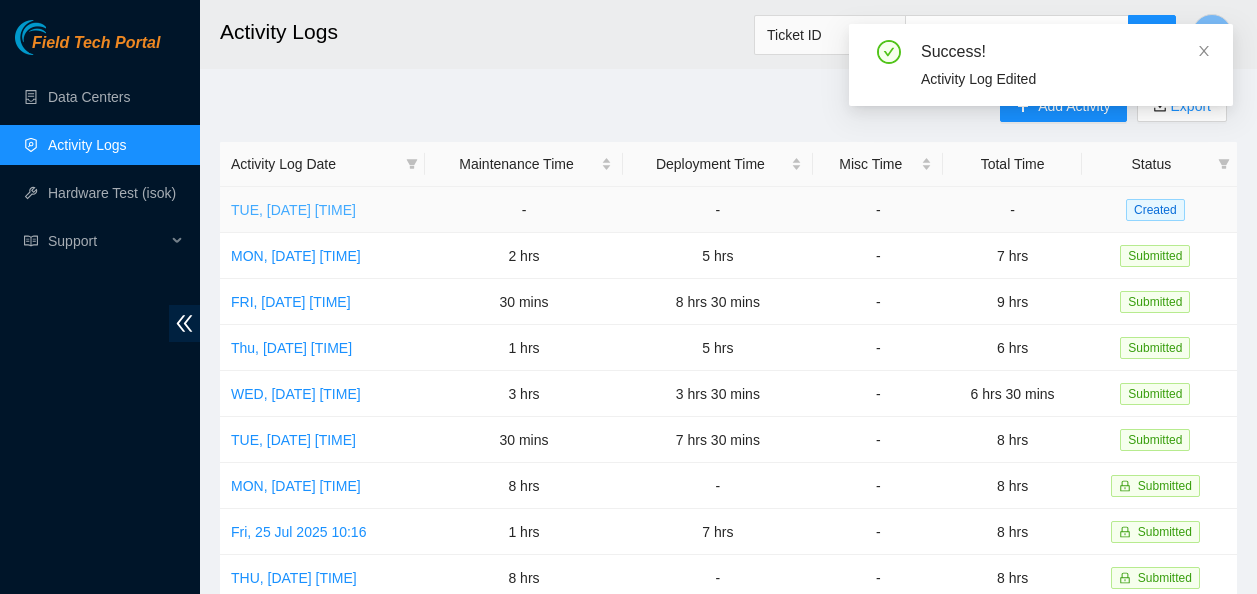 click on "TUE, [DATE] [TIME]" at bounding box center [293, 210] 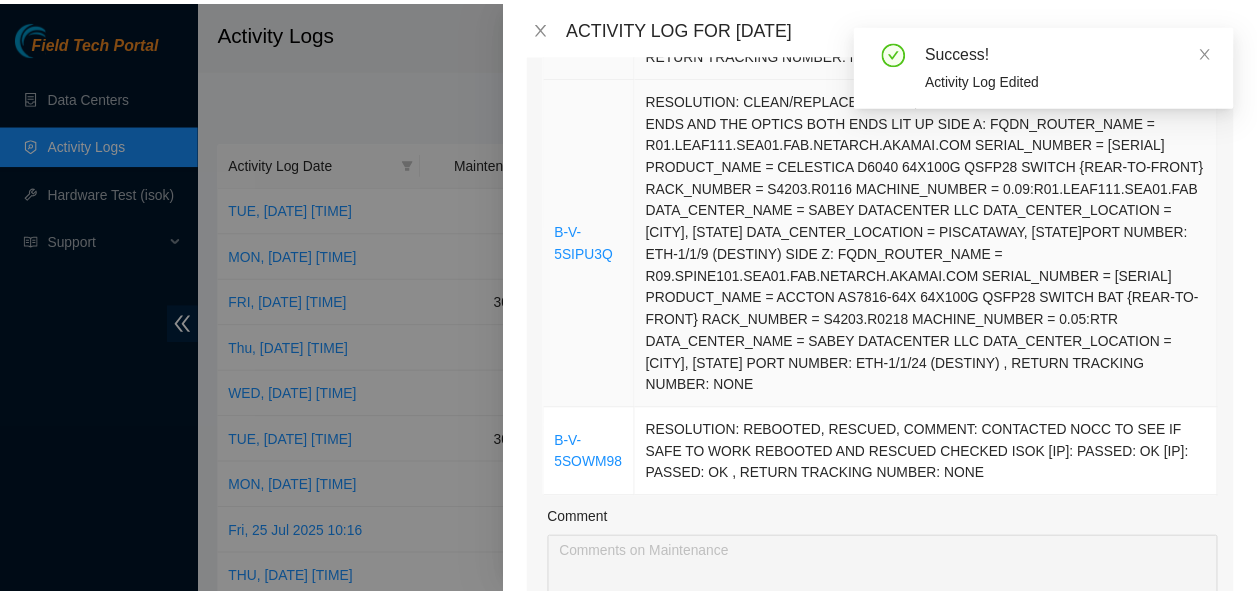 scroll, scrollTop: 577, scrollLeft: 0, axis: vertical 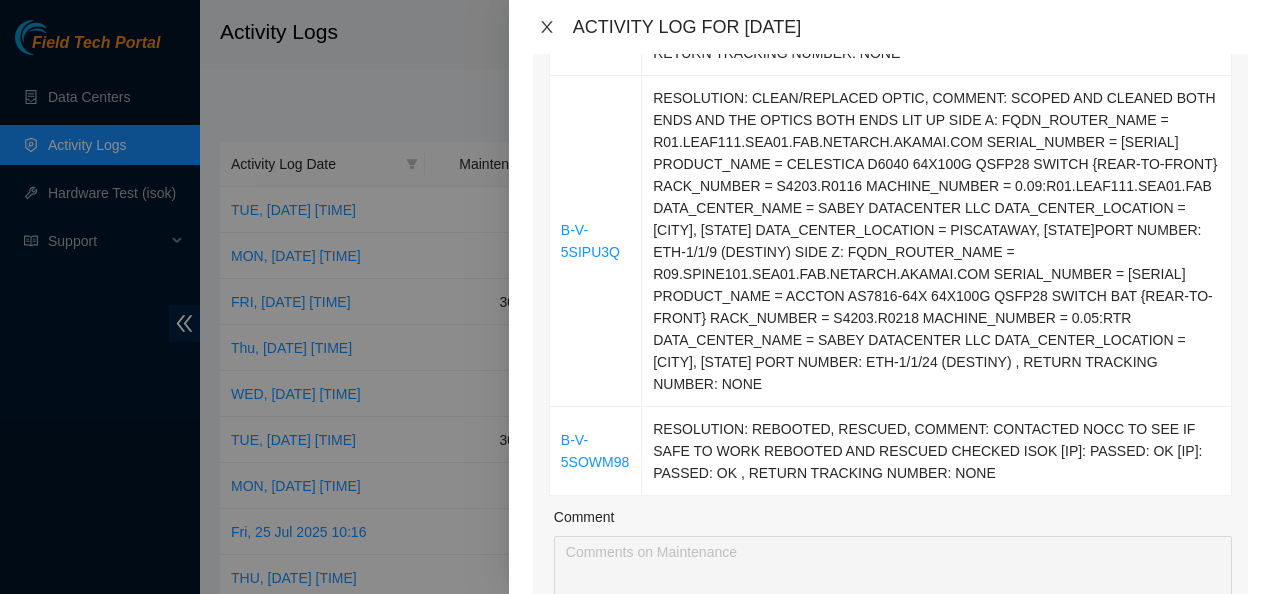 click 